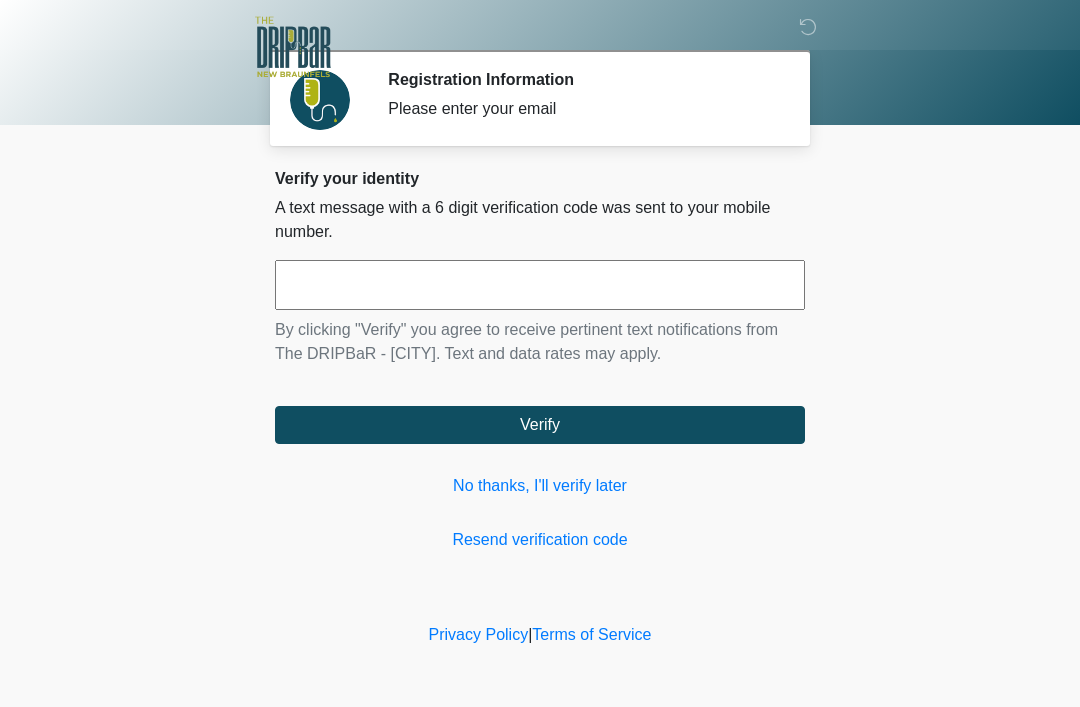 scroll, scrollTop: 0, scrollLeft: 0, axis: both 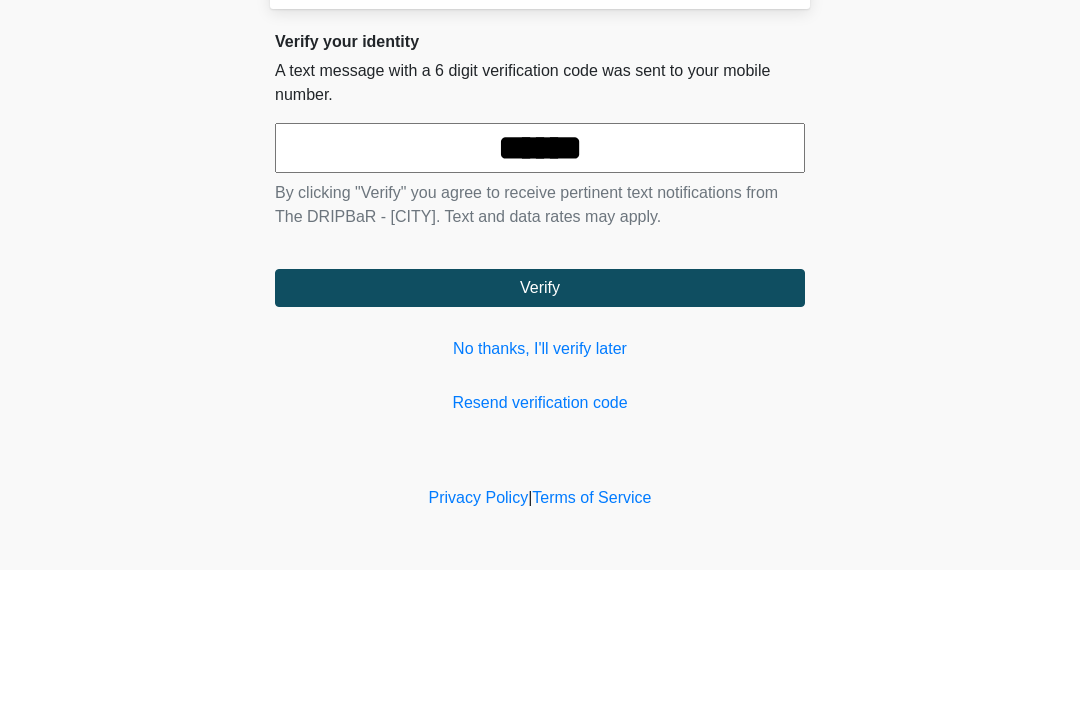 type on "******" 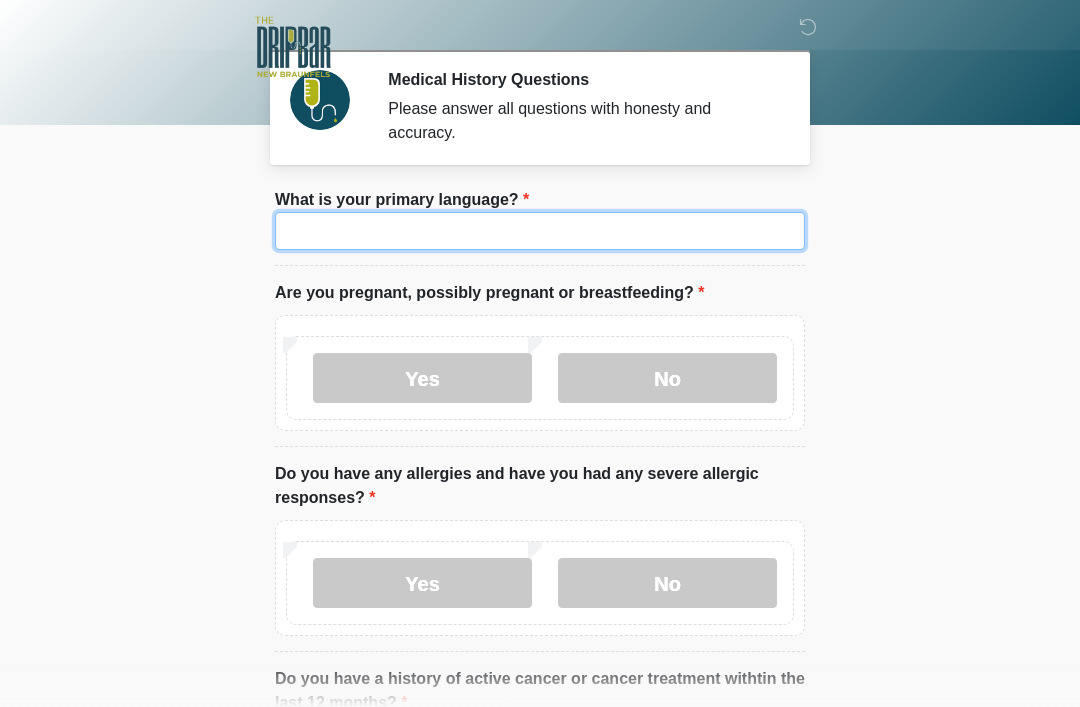 click on "What is your primary language?" at bounding box center [540, 231] 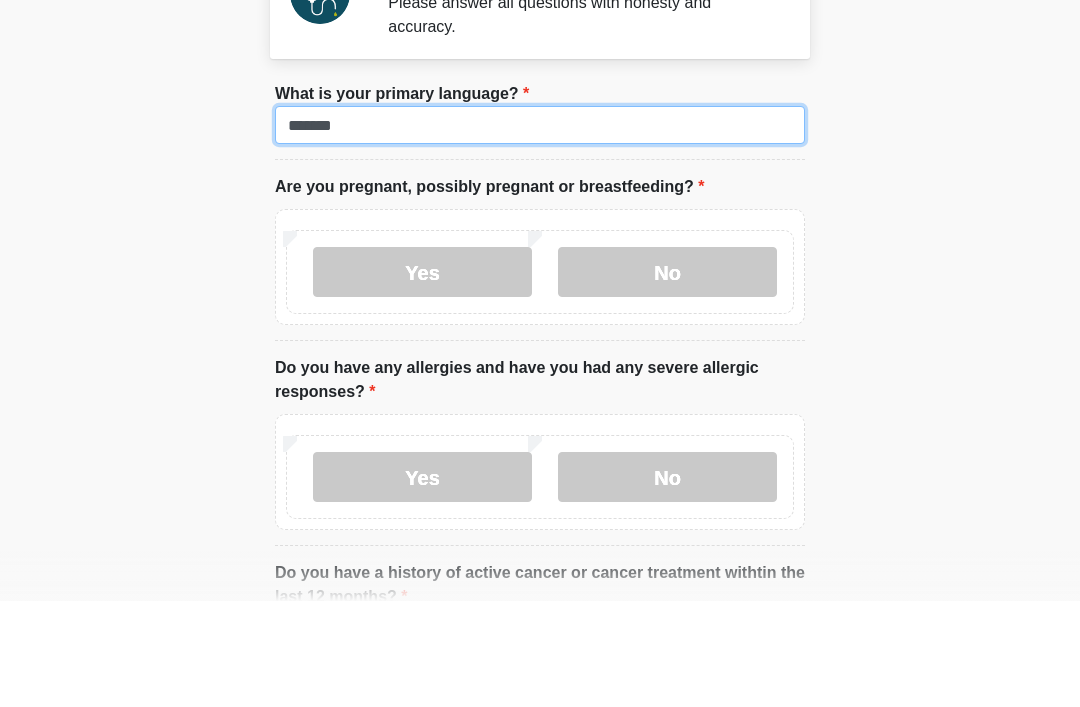 type on "*******" 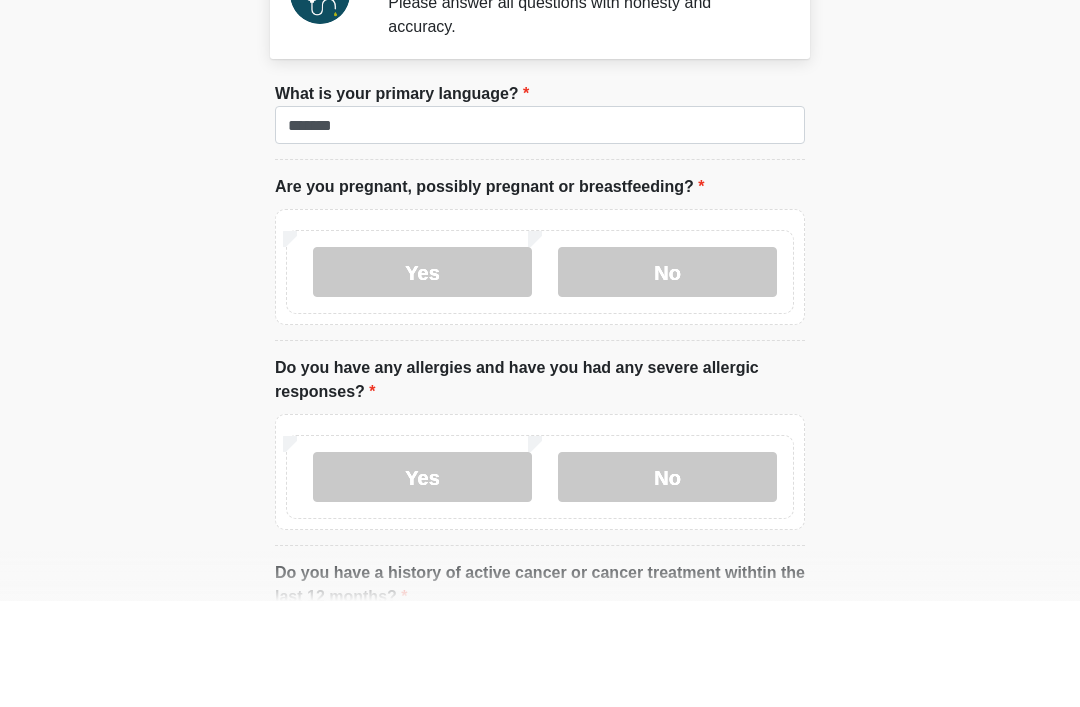 click on "No" at bounding box center [667, 378] 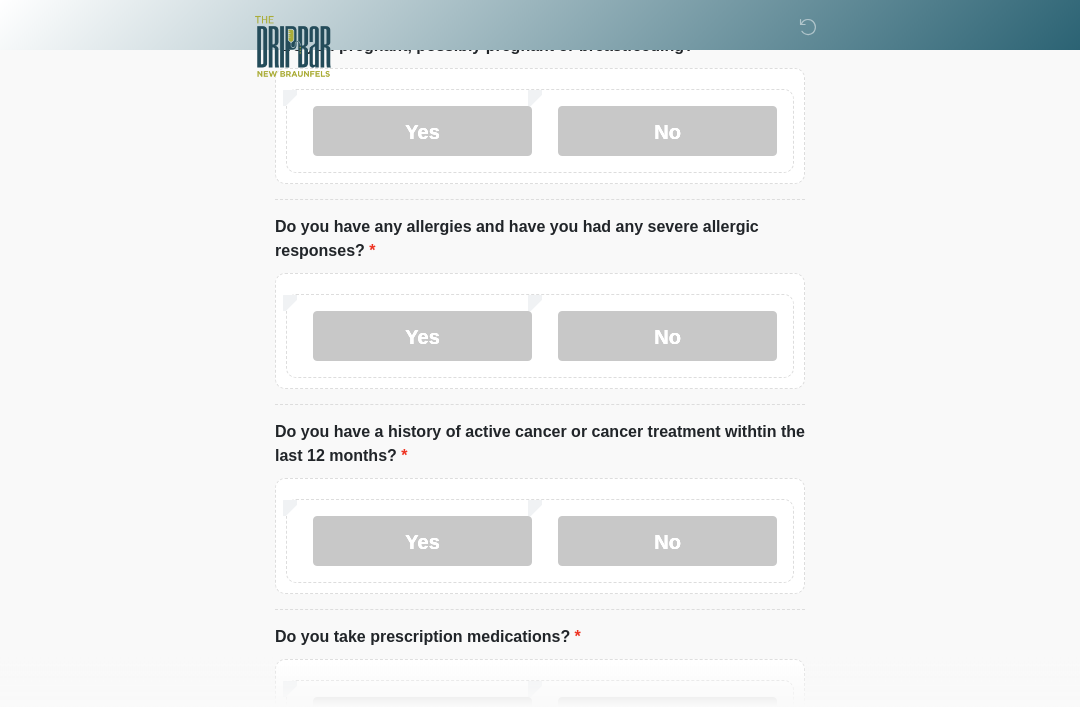 scroll, scrollTop: 249, scrollLeft: 0, axis: vertical 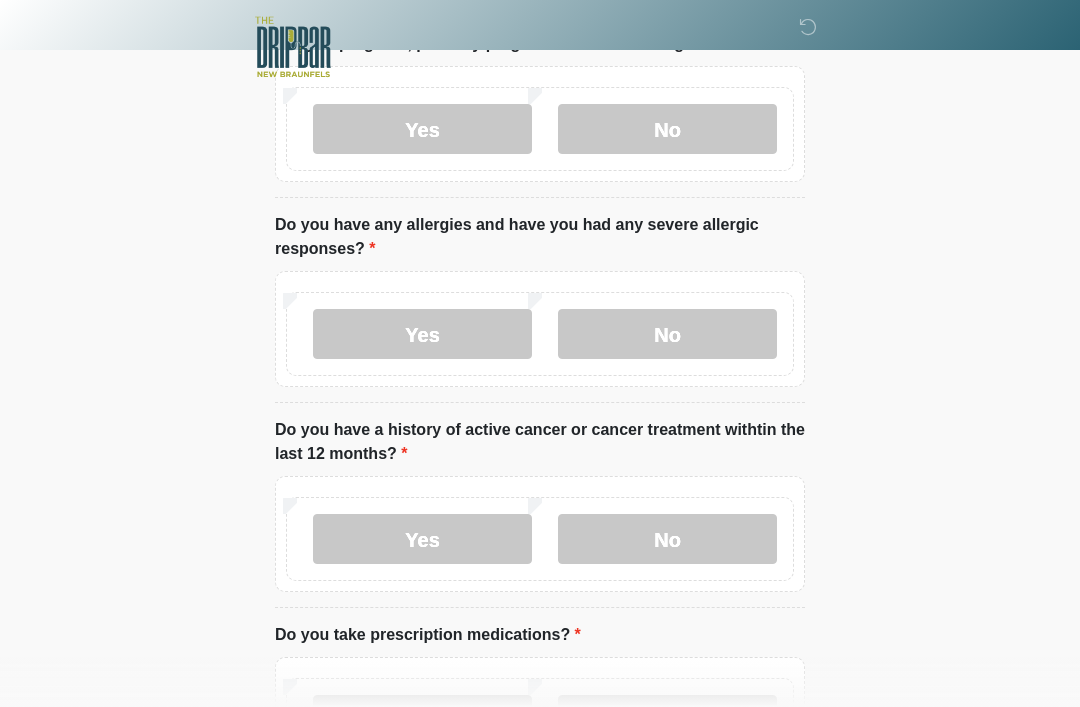 click on "No" at bounding box center [667, 334] 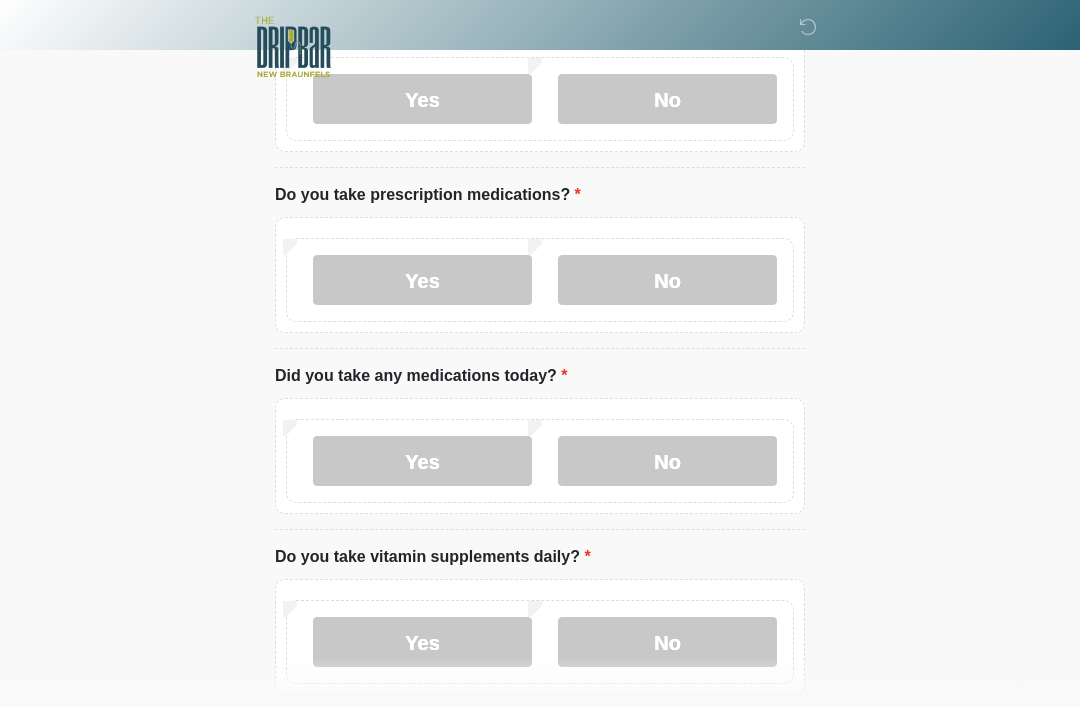 scroll, scrollTop: 708, scrollLeft: 0, axis: vertical 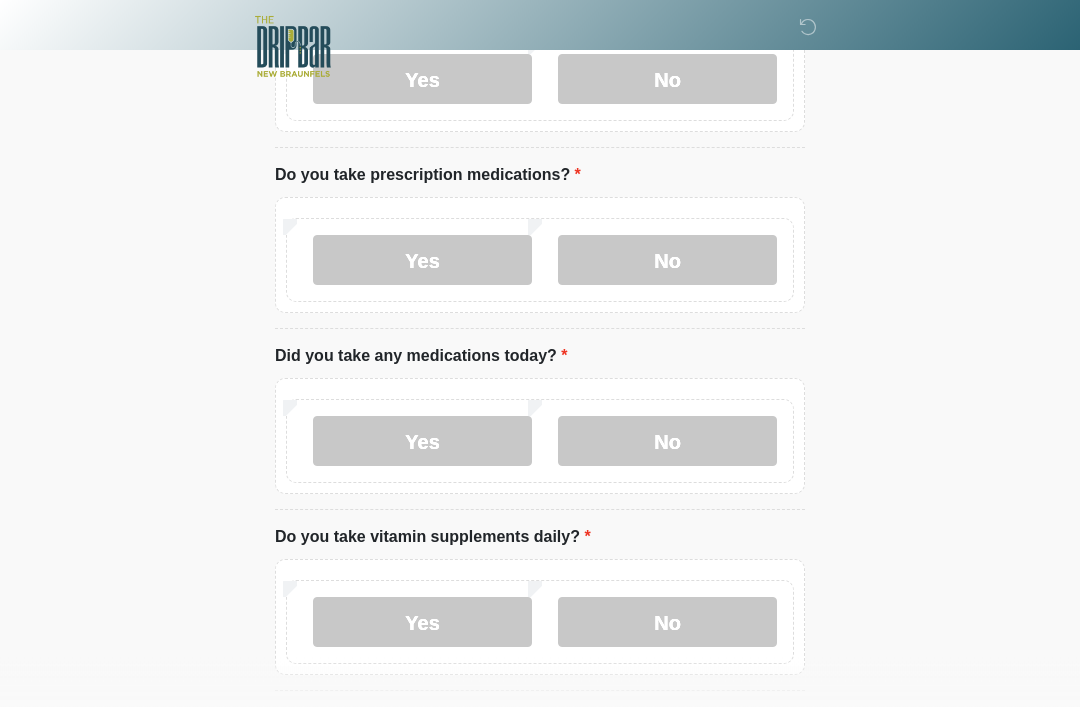 click on "No" at bounding box center [667, 442] 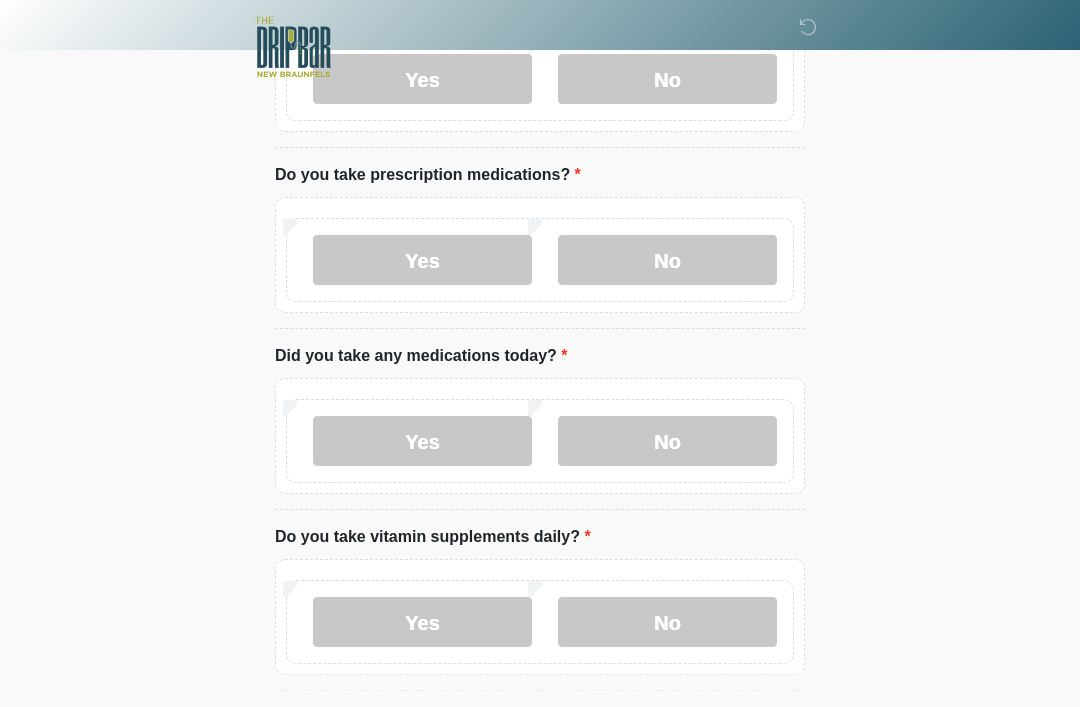 click on "No" at bounding box center (667, 622) 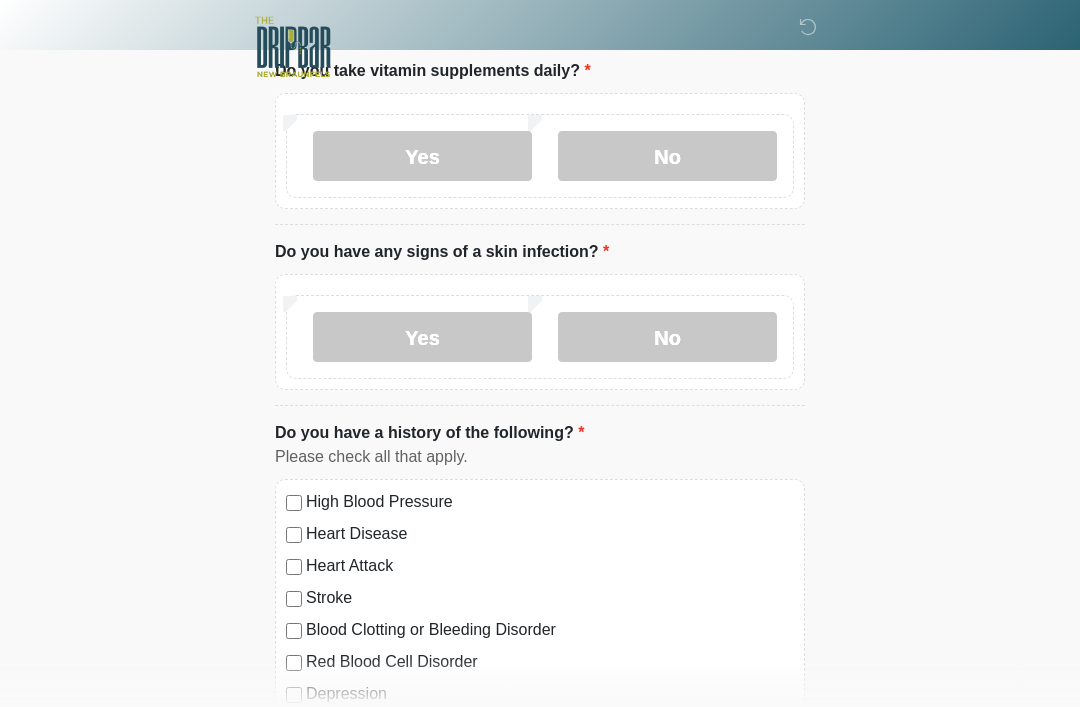 scroll, scrollTop: 1187, scrollLeft: 0, axis: vertical 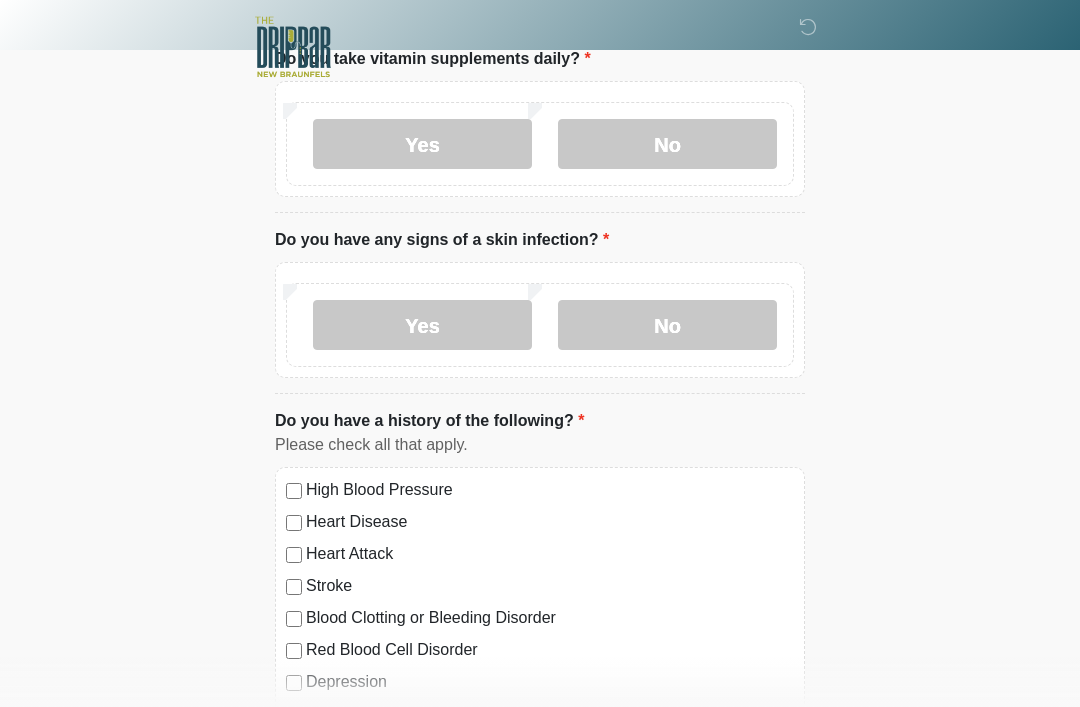 click on "No" at bounding box center [667, 325] 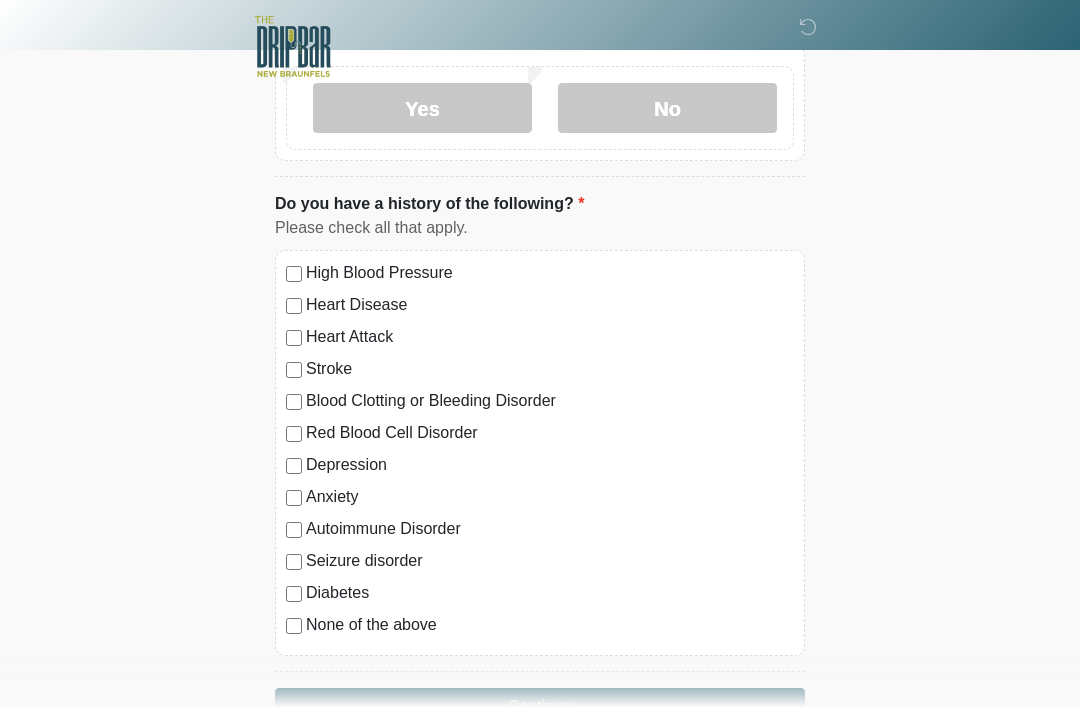 scroll, scrollTop: 1404, scrollLeft: 0, axis: vertical 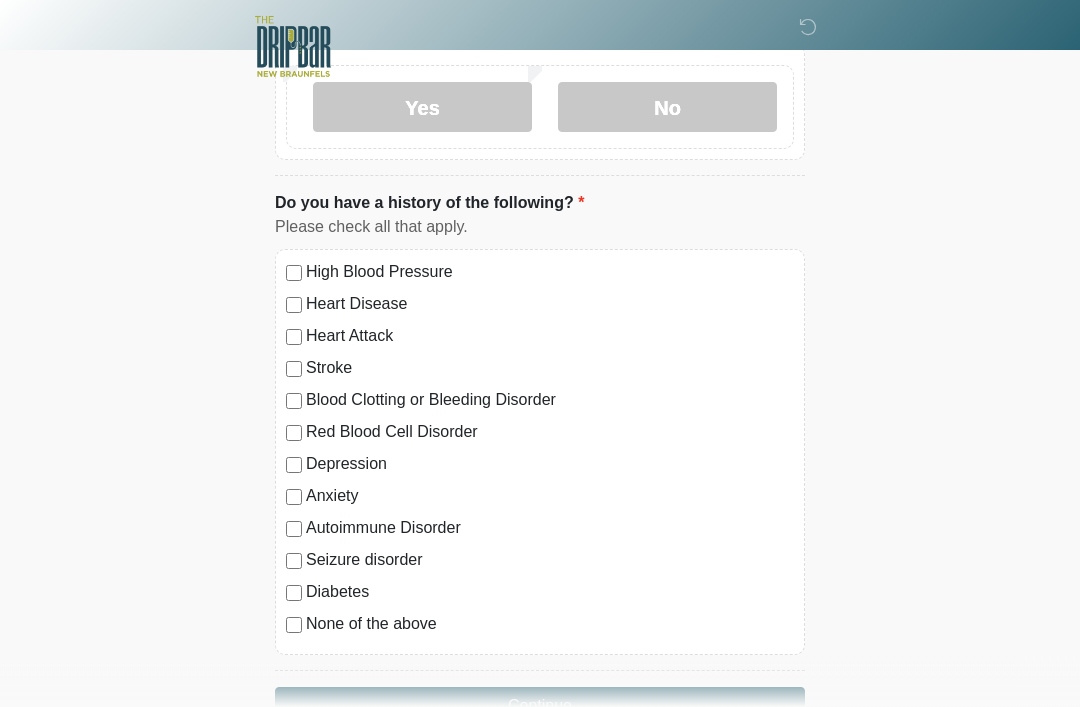 click on "None of the above" at bounding box center [550, 625] 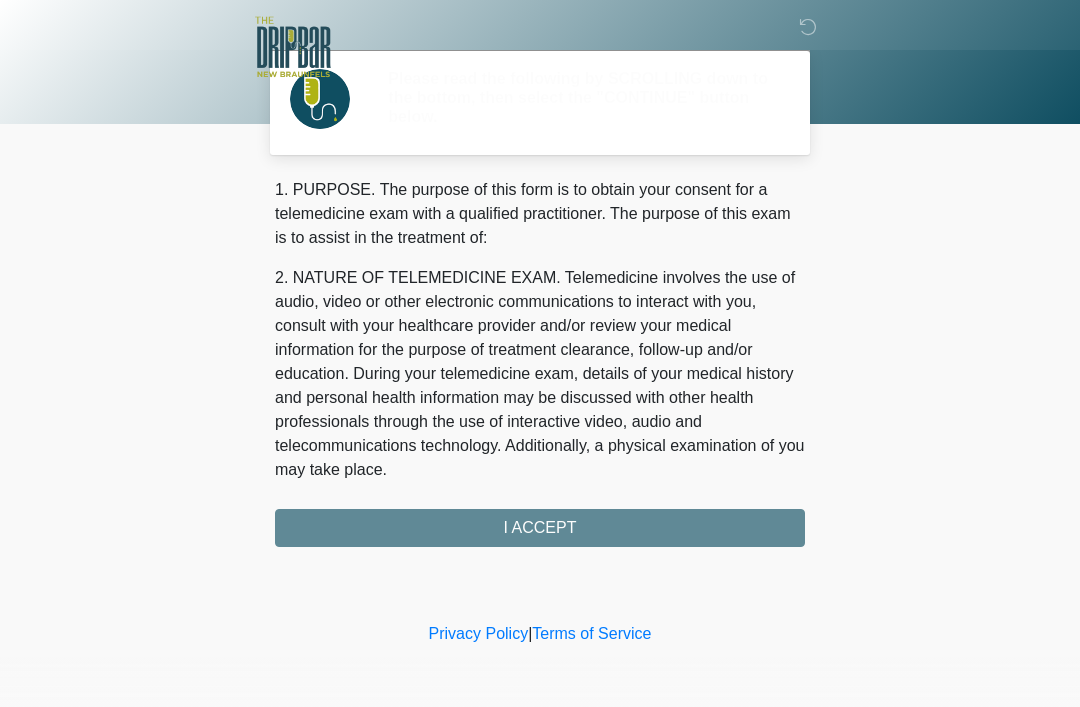 scroll, scrollTop: 0, scrollLeft: 0, axis: both 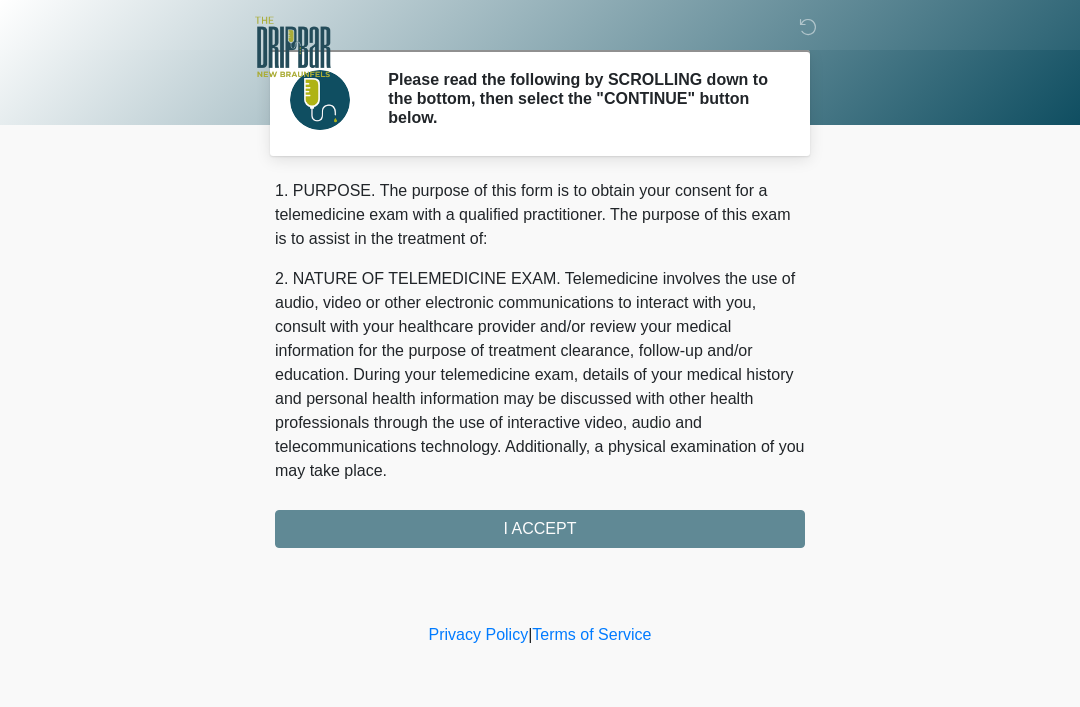 click on "1. PURPOSE. The purpose of this form is to obtain your consent for a telemedicine exam with a qualified practitioner. The purpose of this exam is to assist in the treatment of:  2. NATURE OF TELEMEDICINE EXAM. Telemedicine involves the use of audio, video or other electronic communications to interact with you, consult with your healthcare provider and/or review your medical information for the purpose of treatment clearance, follow-up and/or education. During your telemedicine exam, details of your medical history and personal health information may be discussed with other health professionals through the use of interactive video, audio and telecommunications technology. Additionally, a physical examination of you may take place. 4. HEALTHCARE INSTITUTION. The DRIPBaR - New Braunfels has medical and non-medical technical personnel who may participate in the telemedicine exam to aid in the audio/video link with the qualified practitioner.
I ACCEPT" at bounding box center (540, 363) 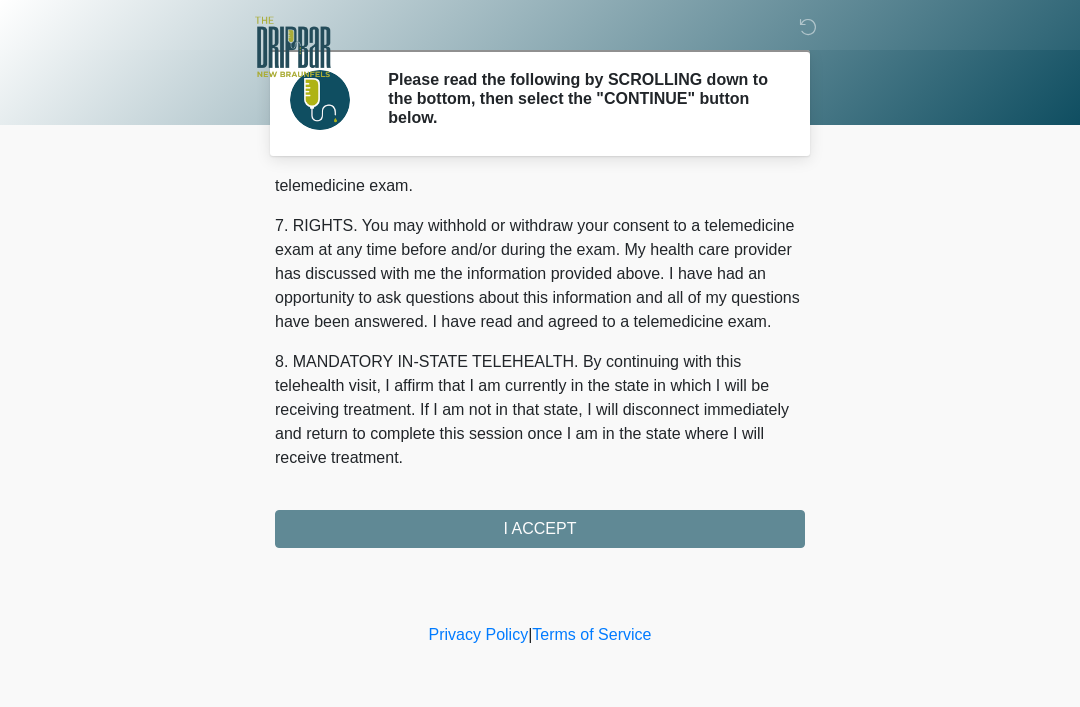 scroll, scrollTop: 877, scrollLeft: 0, axis: vertical 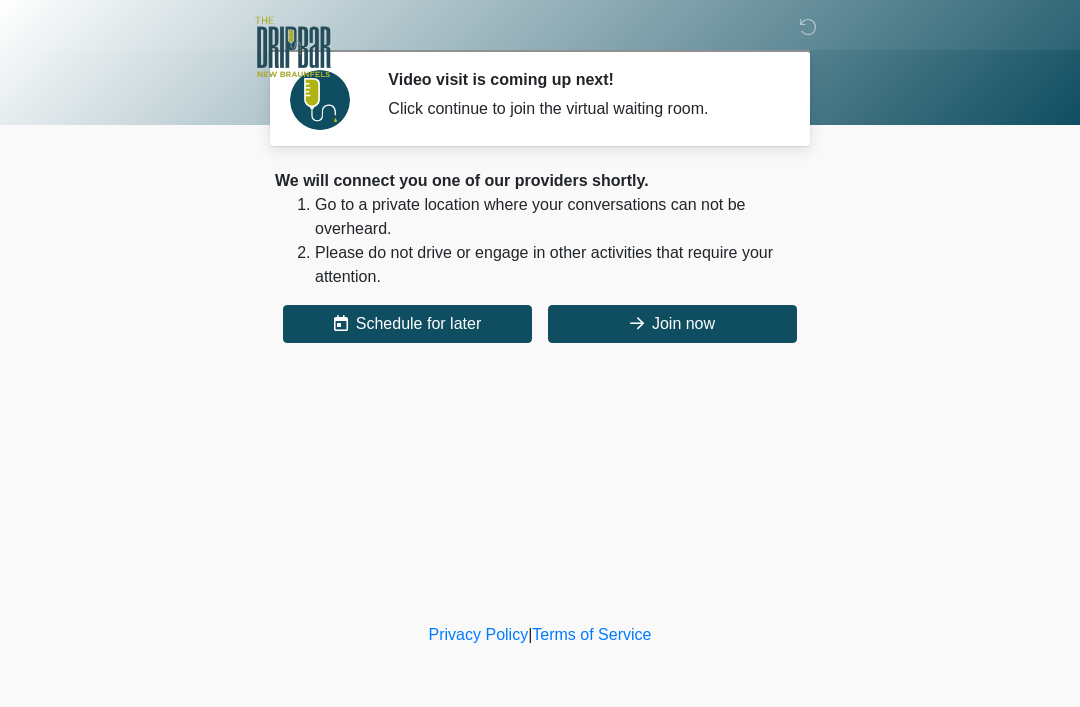click on "Join now" at bounding box center [672, 324] 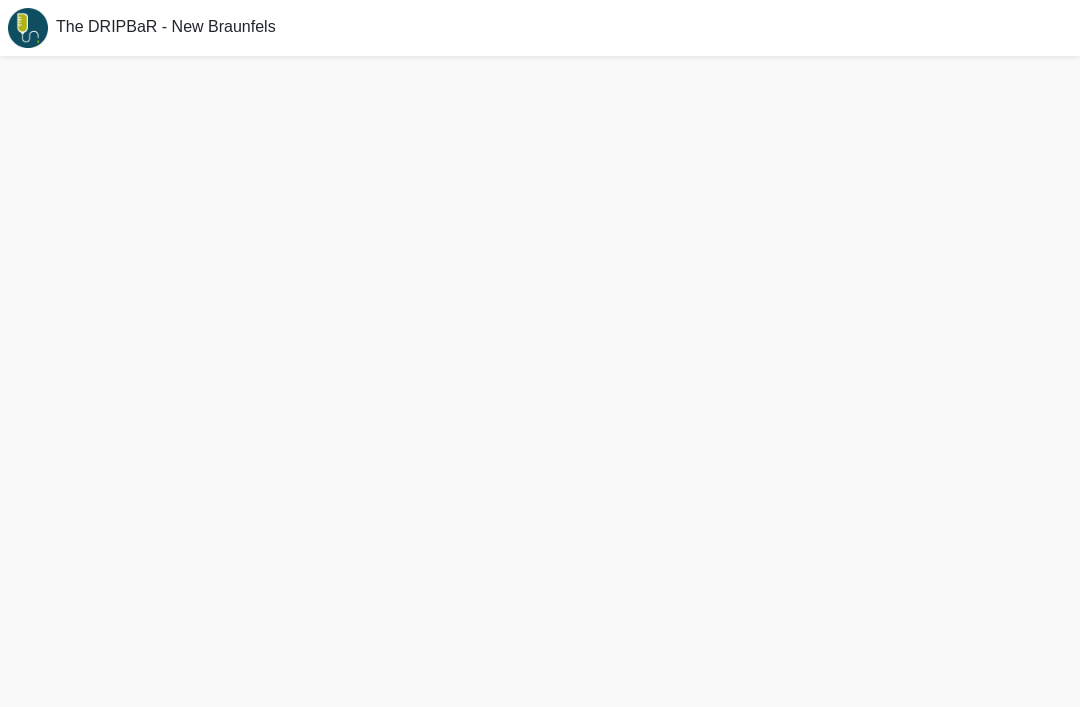 scroll, scrollTop: 0, scrollLeft: 0, axis: both 